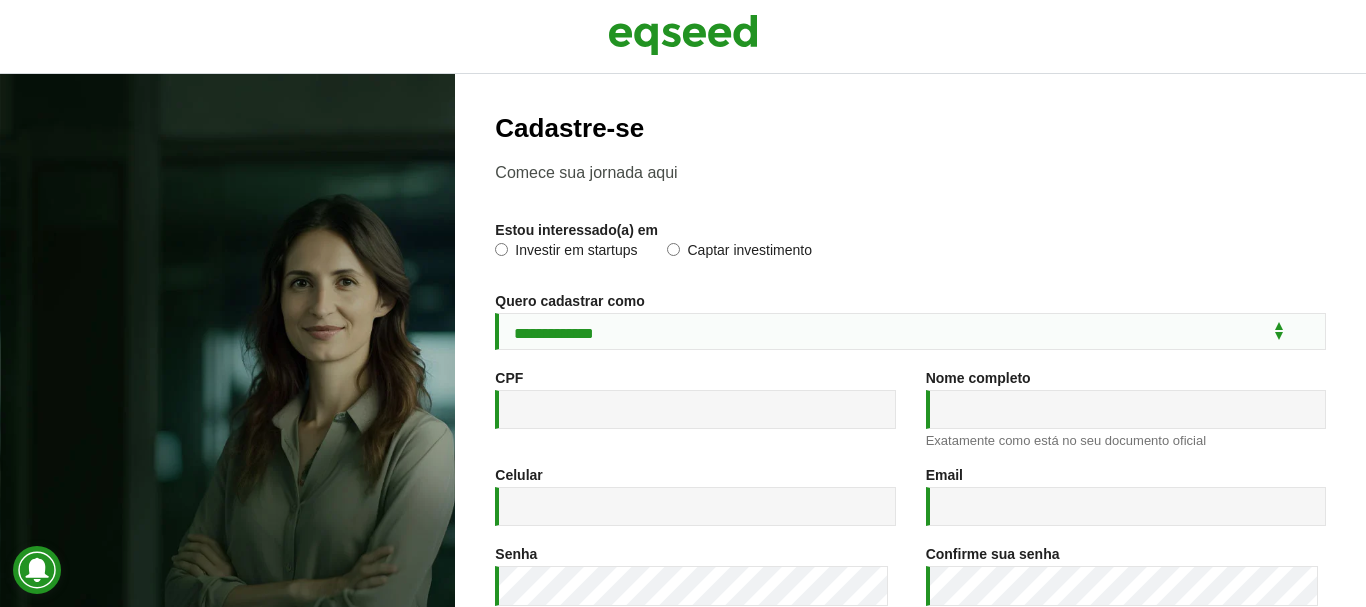 scroll, scrollTop: 0, scrollLeft: 0, axis: both 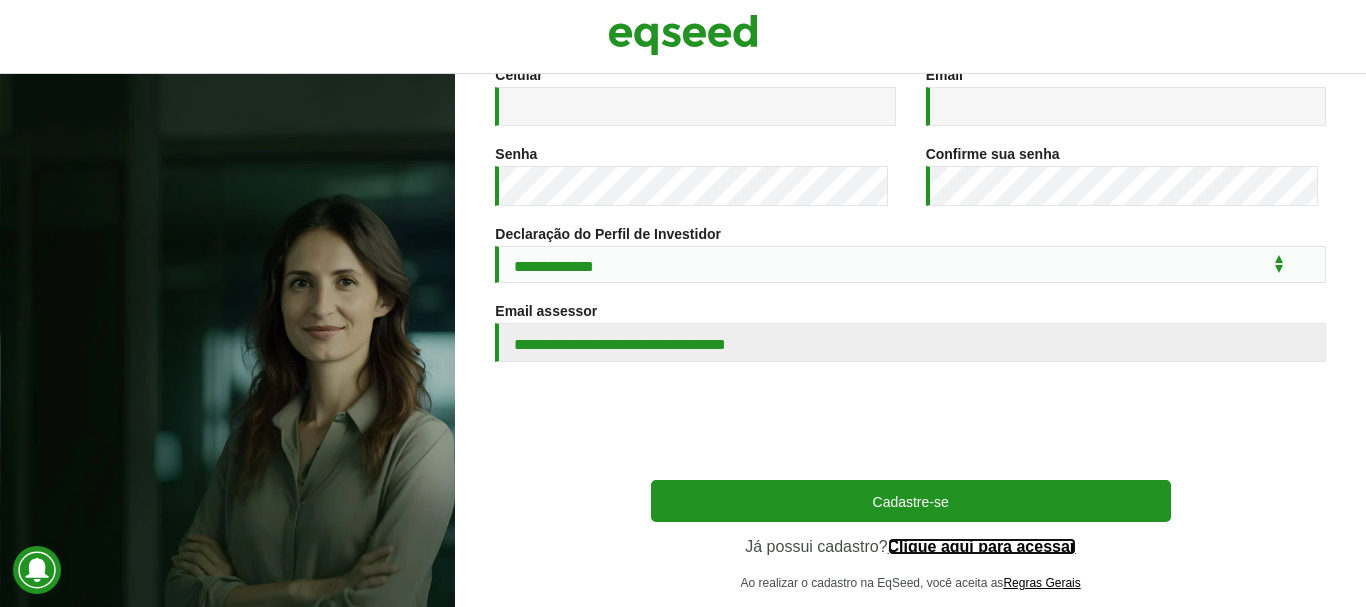 click on "Clique aqui para acessar" at bounding box center (982, 547) 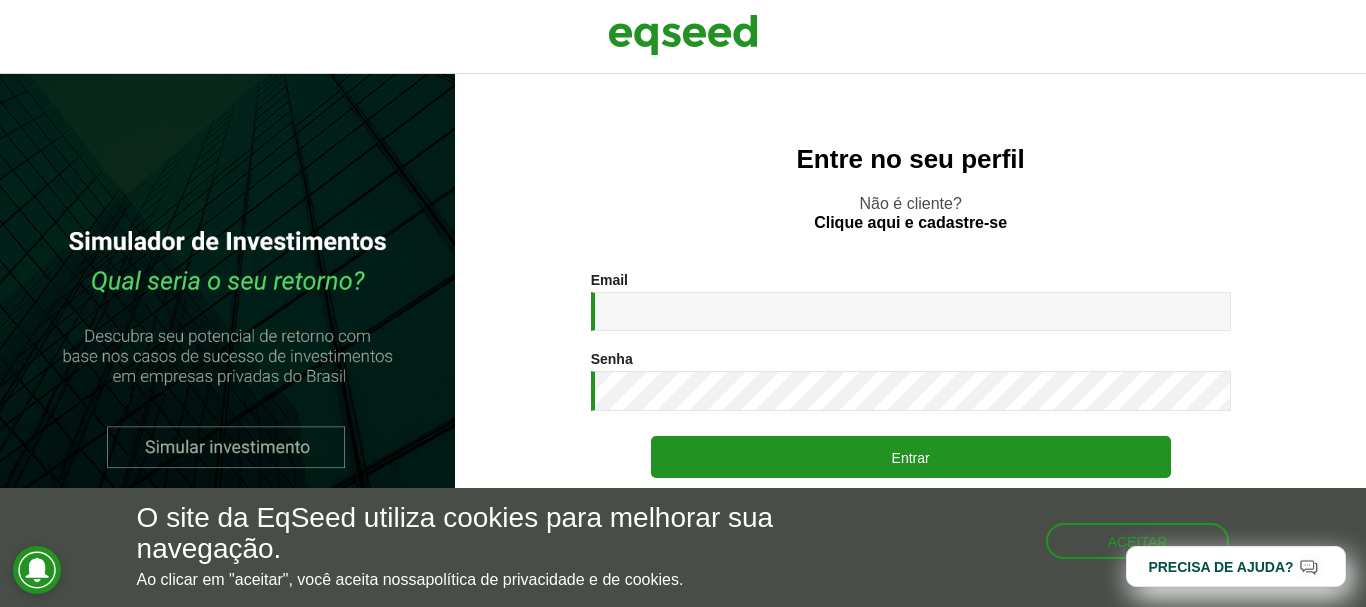scroll, scrollTop: 0, scrollLeft: 0, axis: both 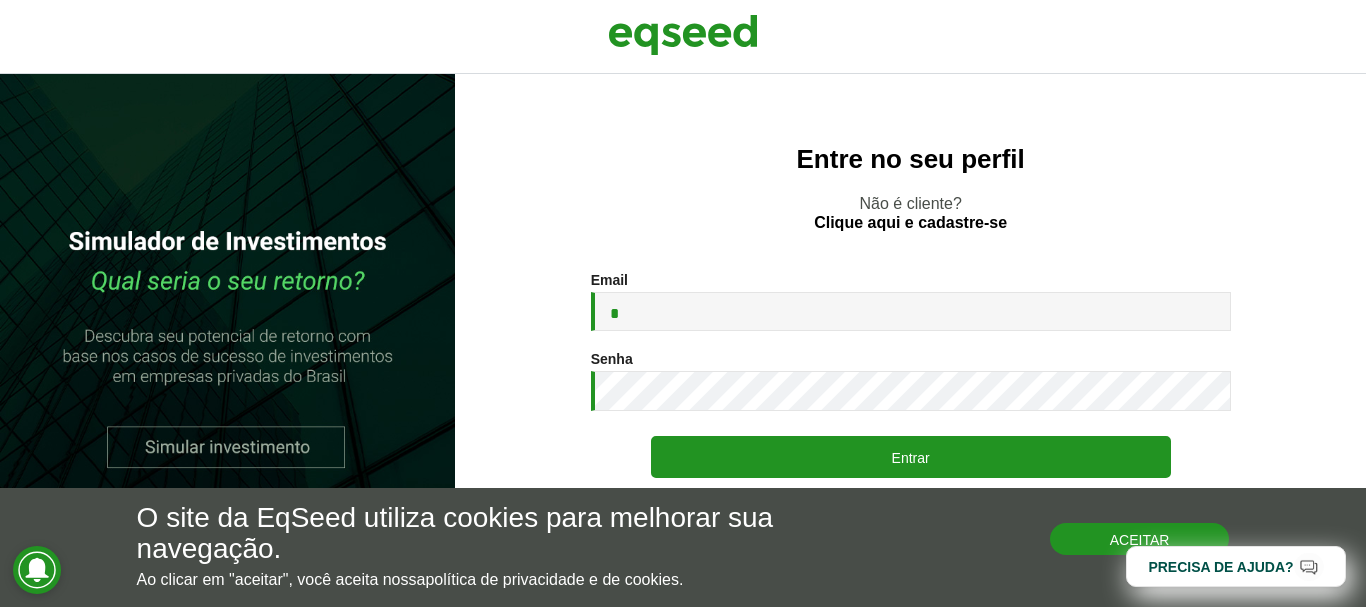 click on "Aceitar" at bounding box center [1140, 539] 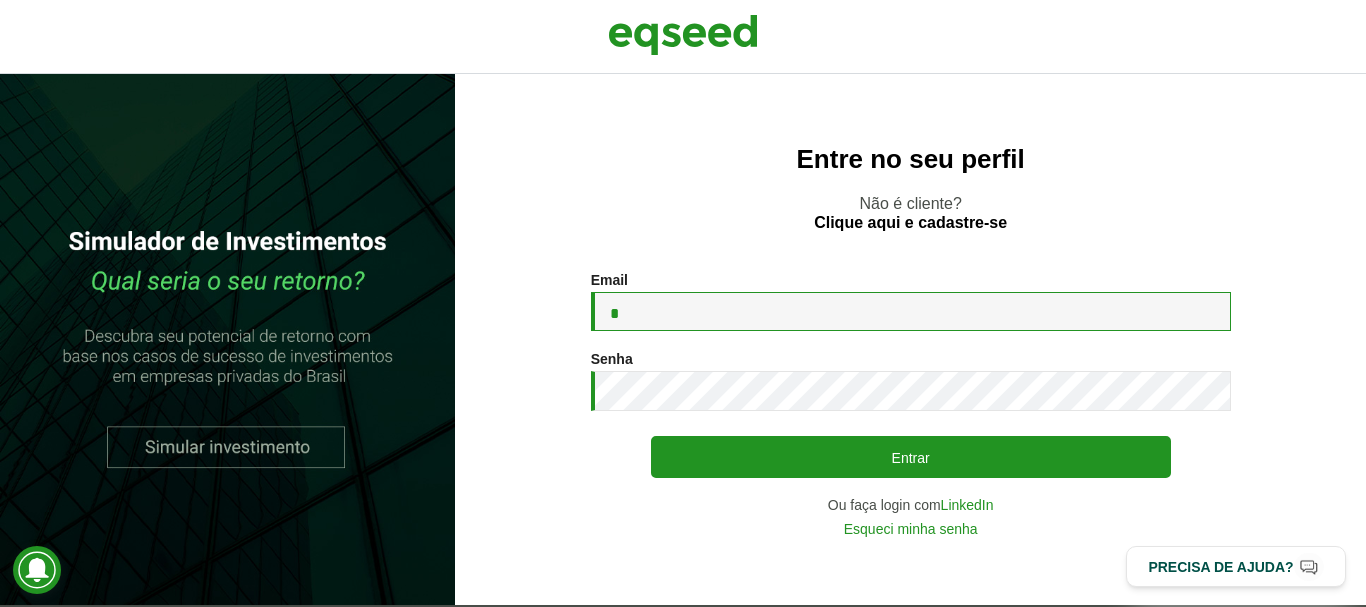 click on "*" at bounding box center [911, 311] 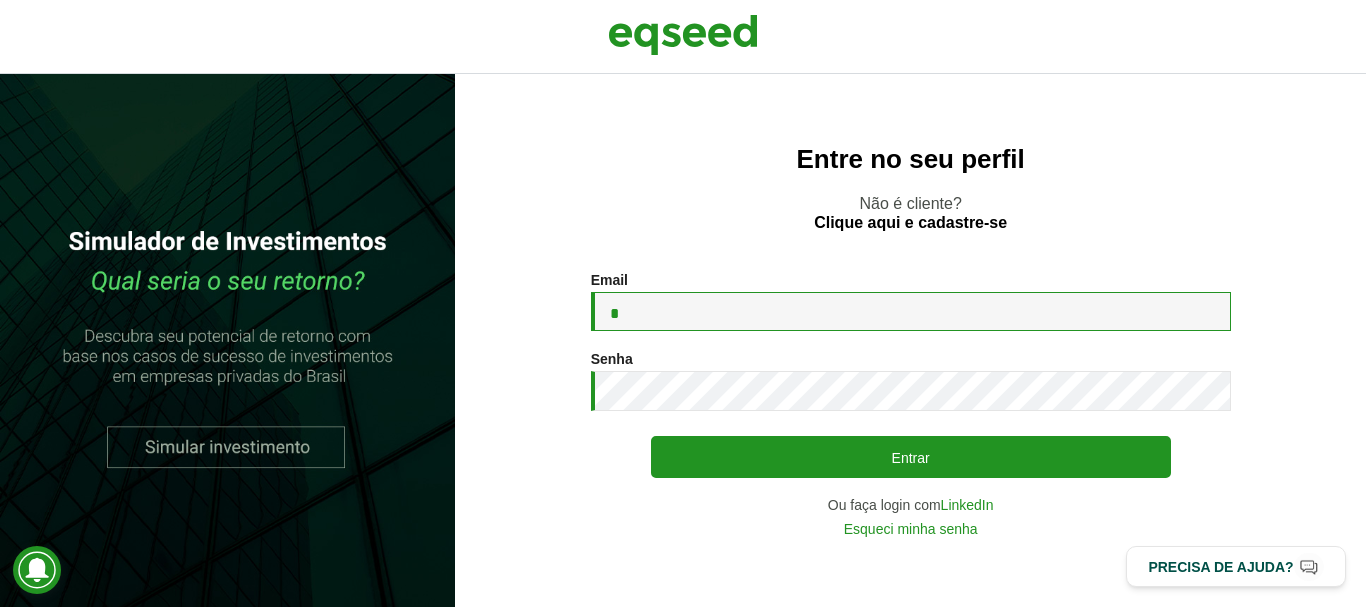 type on "**********" 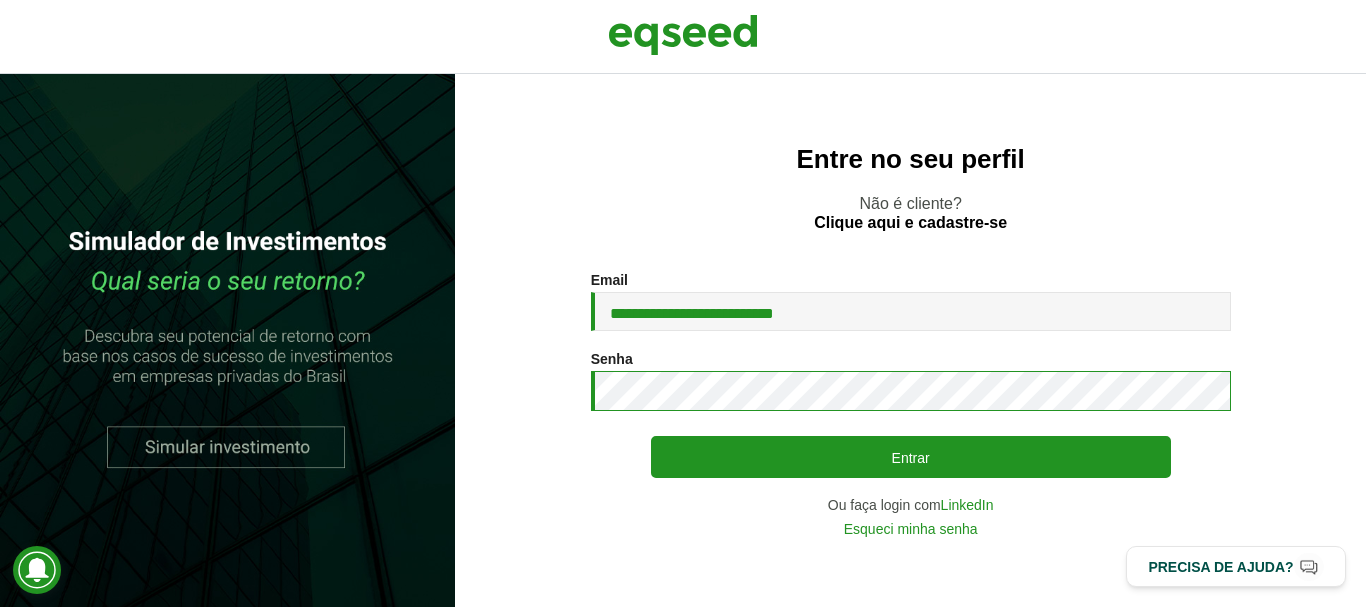 click on "**********" at bounding box center (910, 404) 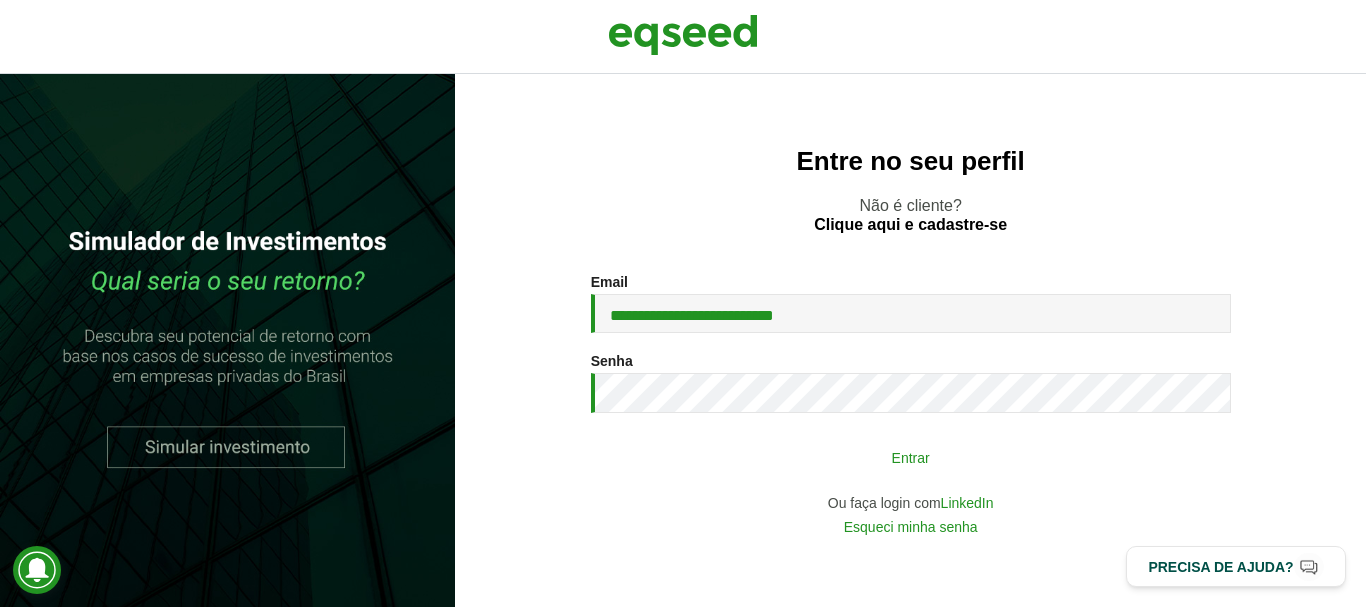 click on "Entrar" at bounding box center [911, 457] 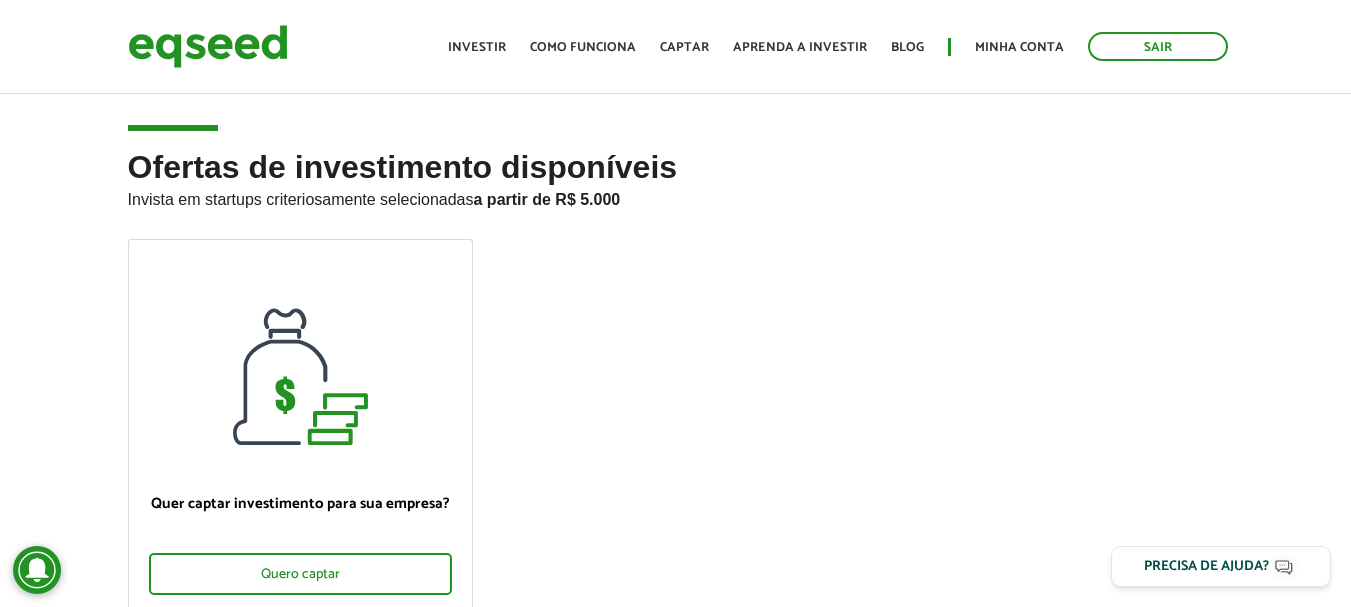 scroll, scrollTop: 0, scrollLeft: 0, axis: both 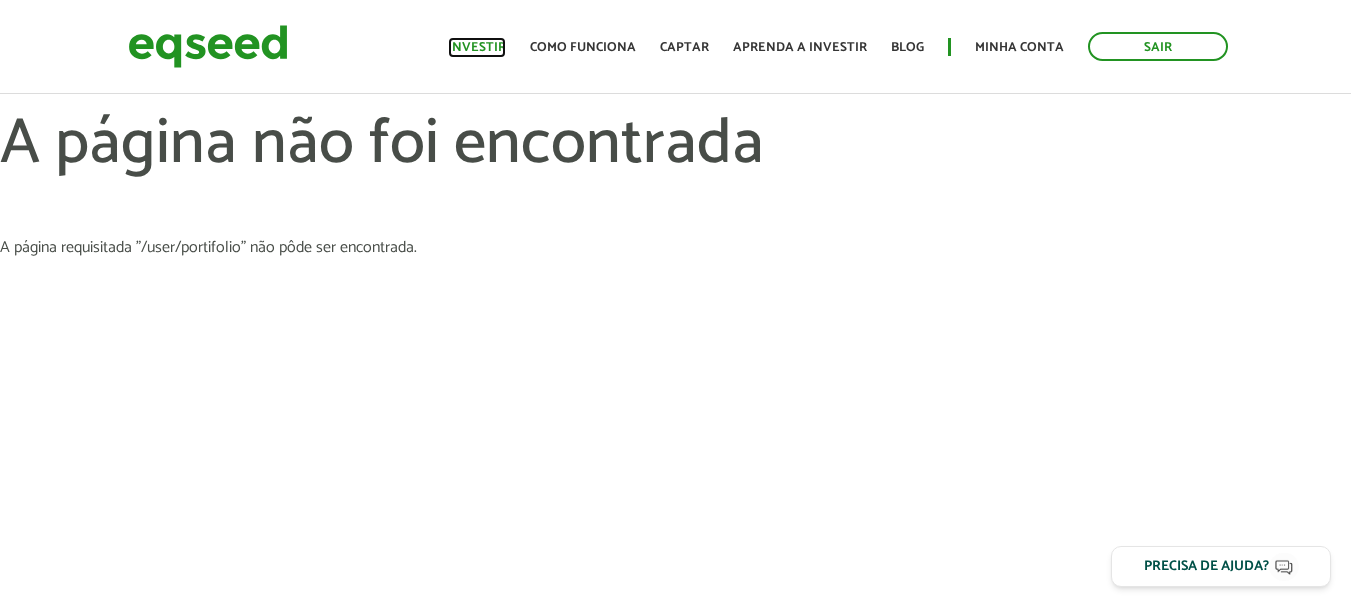 click on "Investir" at bounding box center [477, 47] 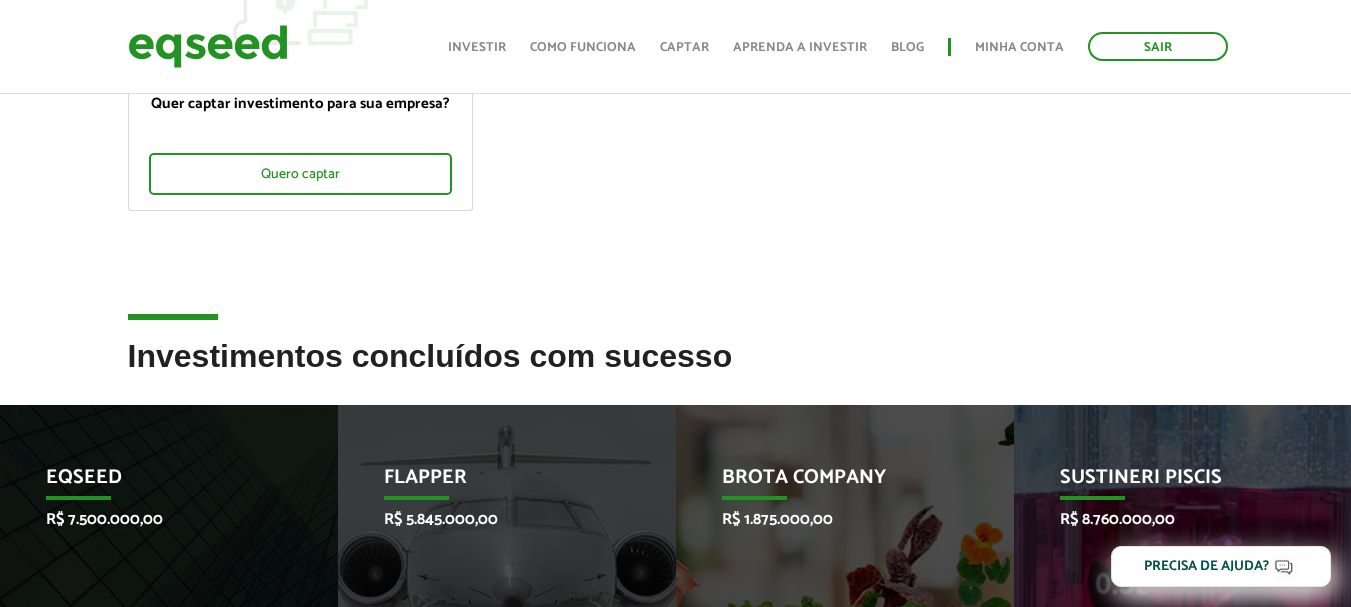 scroll, scrollTop: 400, scrollLeft: 0, axis: vertical 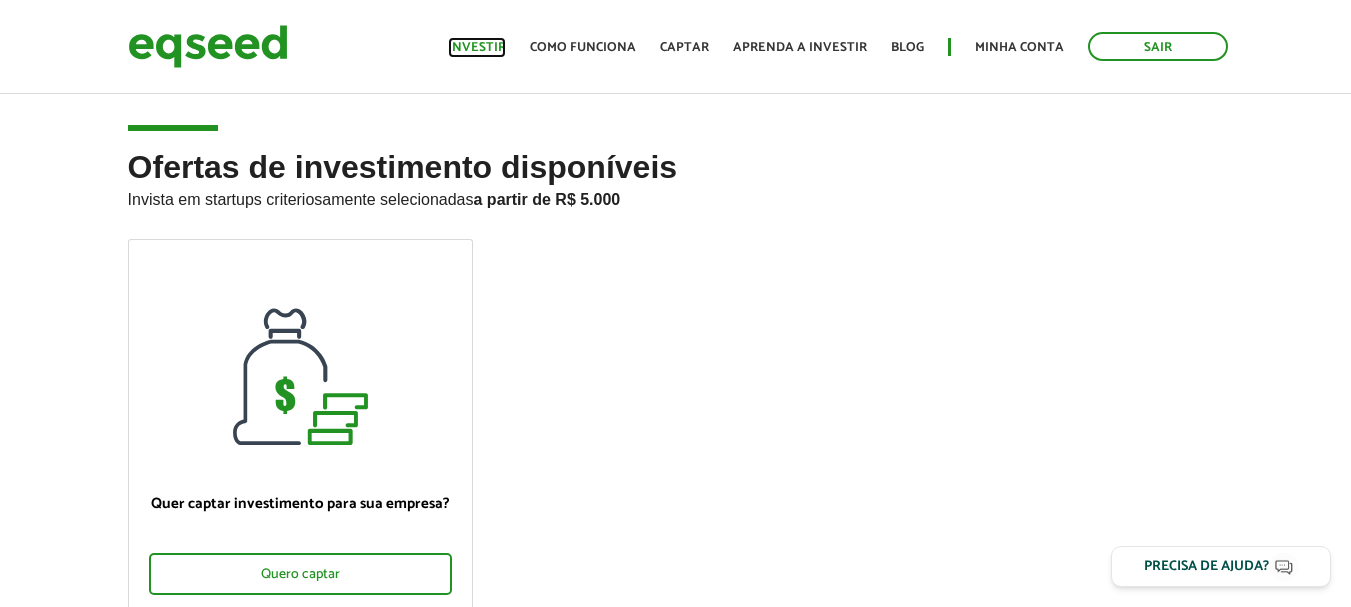 click on "Investir" at bounding box center (477, 47) 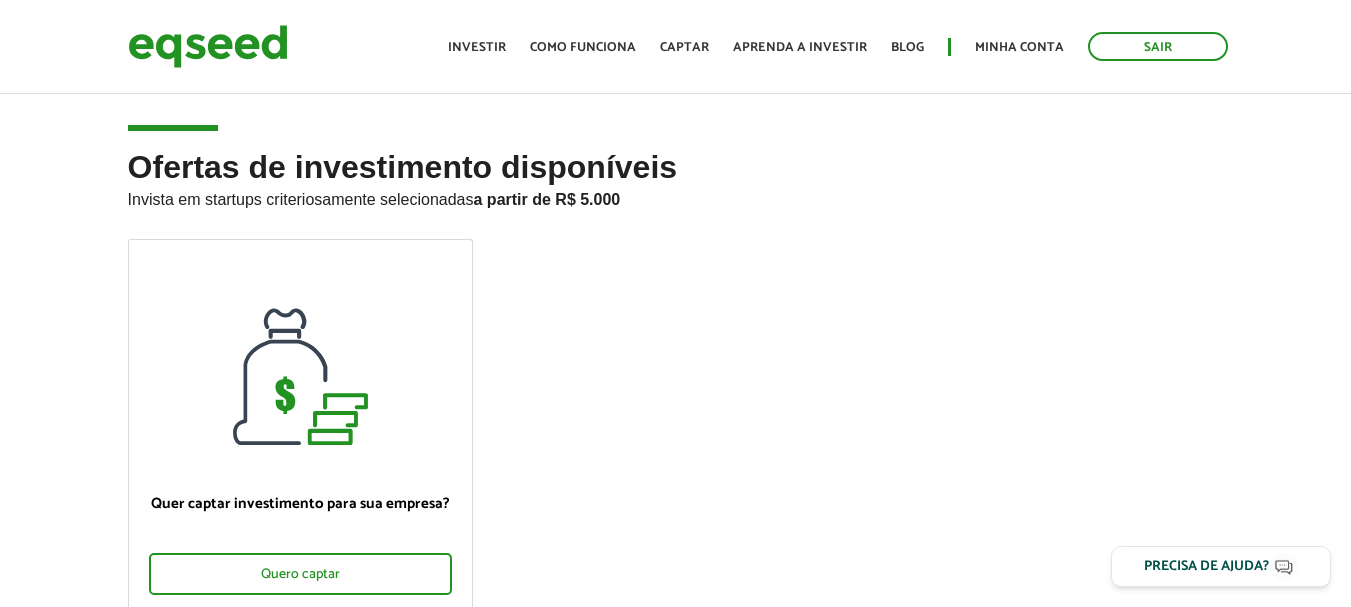 scroll, scrollTop: 0, scrollLeft: 0, axis: both 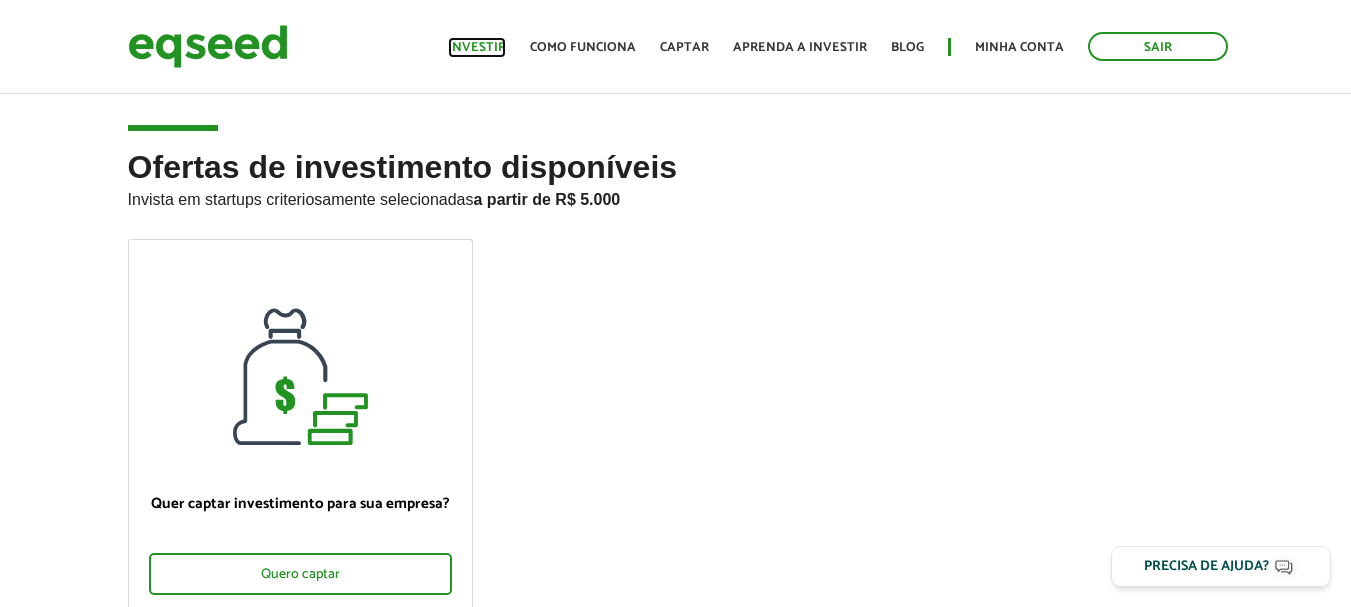 click on "Investir" at bounding box center (477, 47) 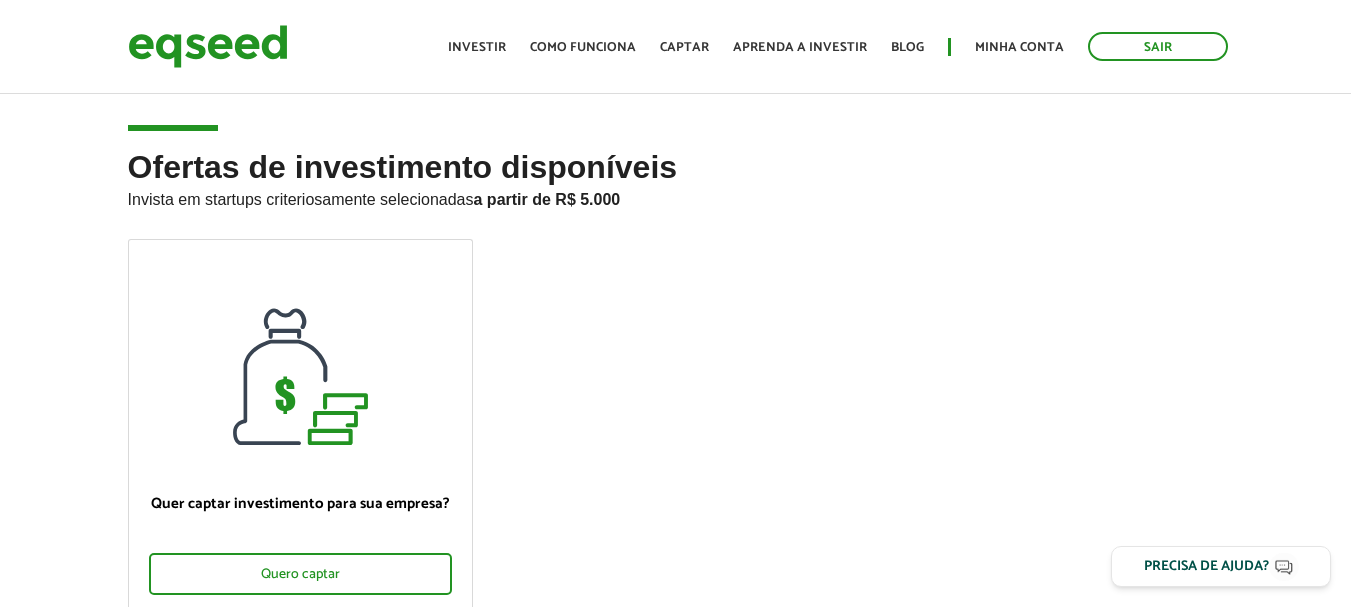 scroll, scrollTop: 0, scrollLeft: 0, axis: both 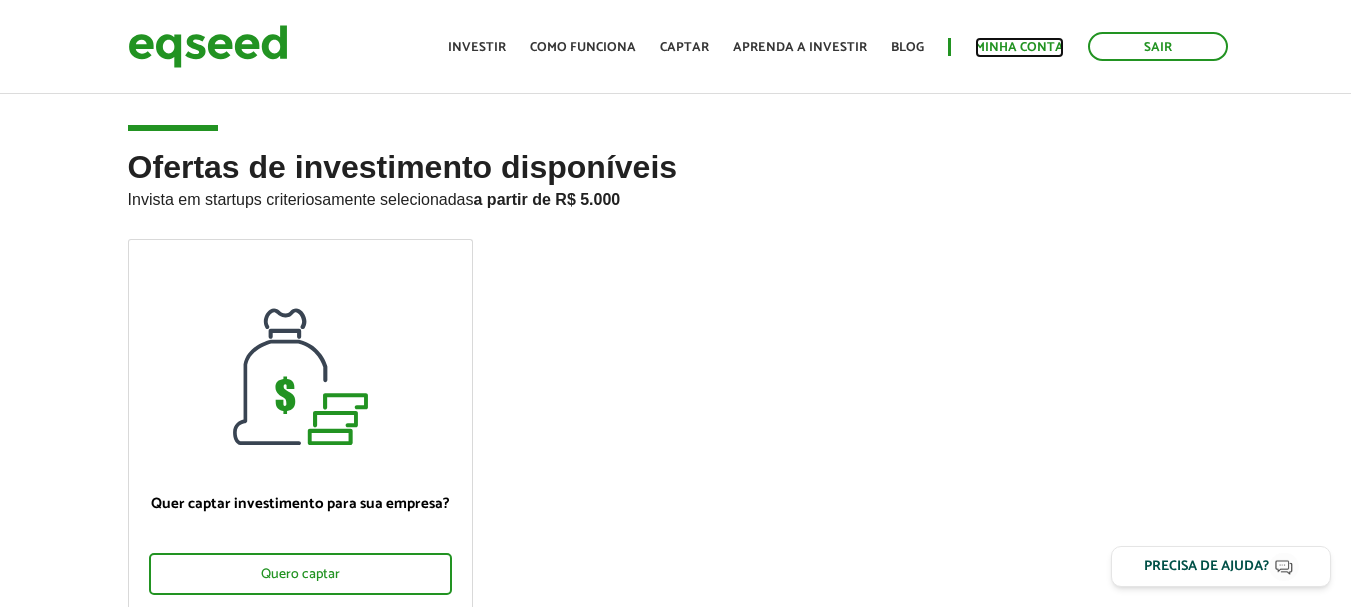 click on "Minha conta" at bounding box center [1019, 47] 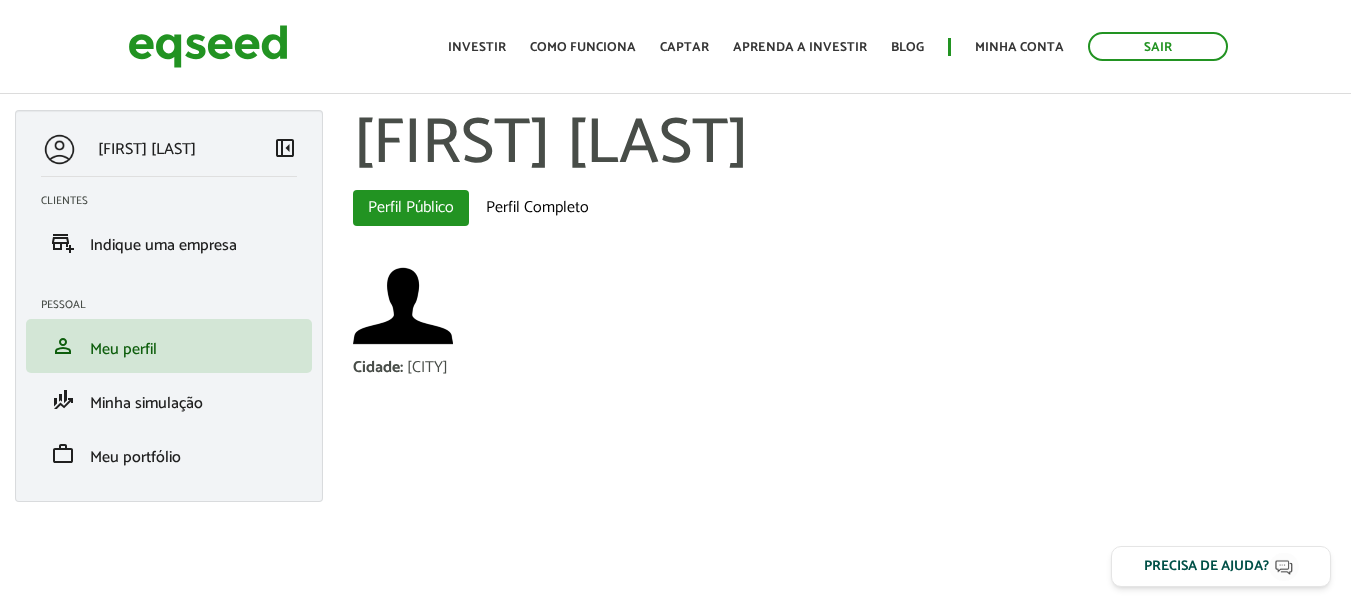scroll, scrollTop: 0, scrollLeft: 0, axis: both 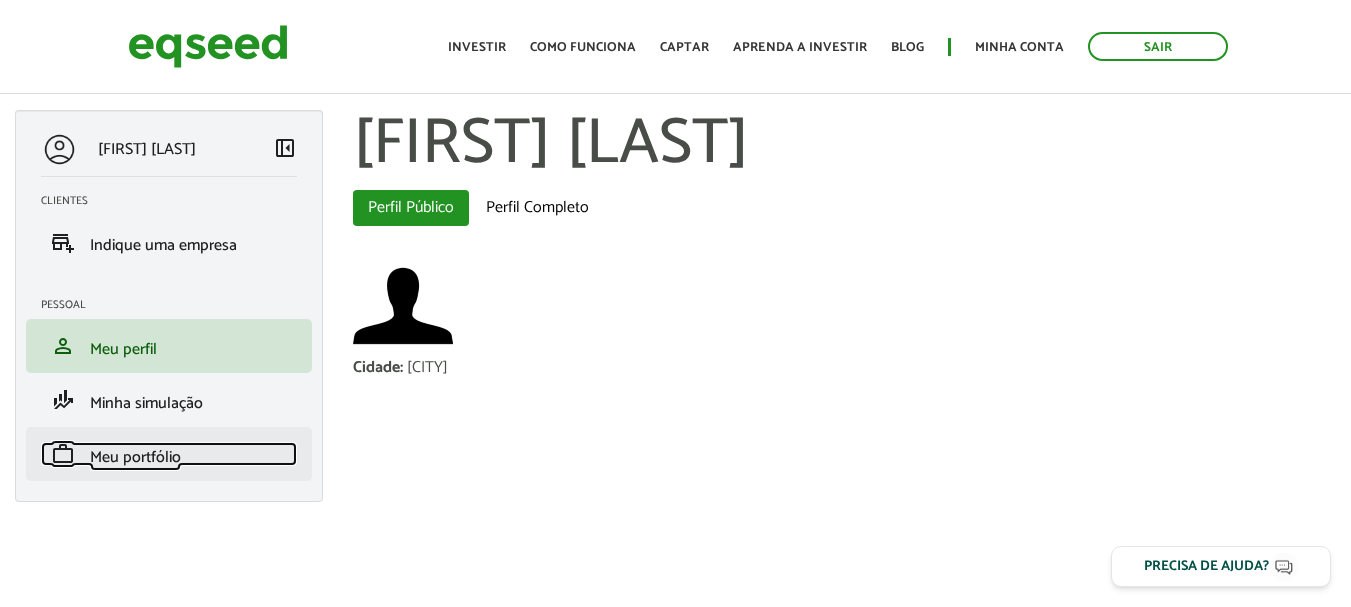 click on "Meu portfólio" at bounding box center [135, 457] 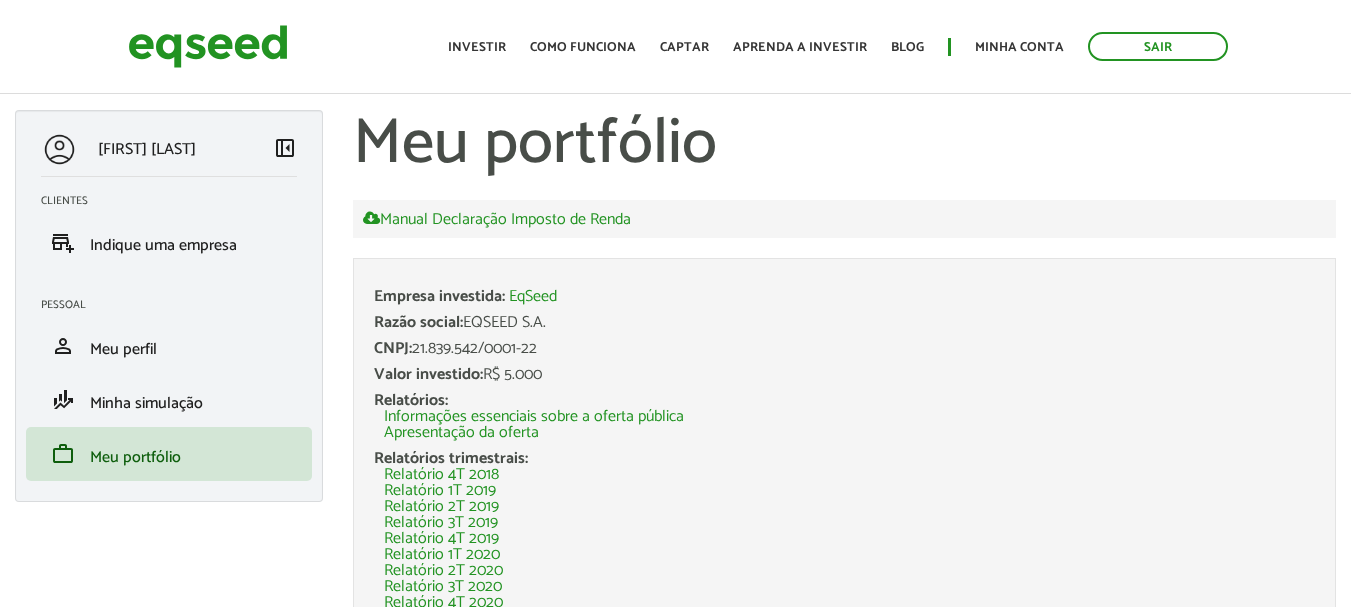 scroll, scrollTop: 0, scrollLeft: 0, axis: both 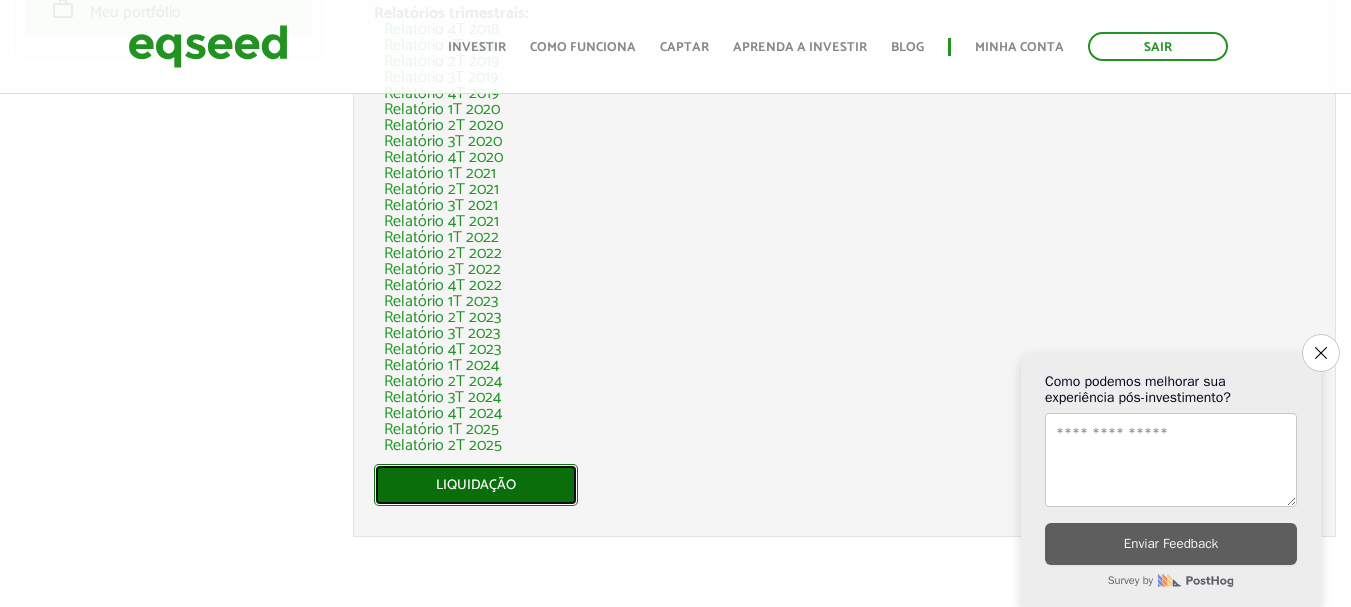 click on "Liquidação" at bounding box center (476, 485) 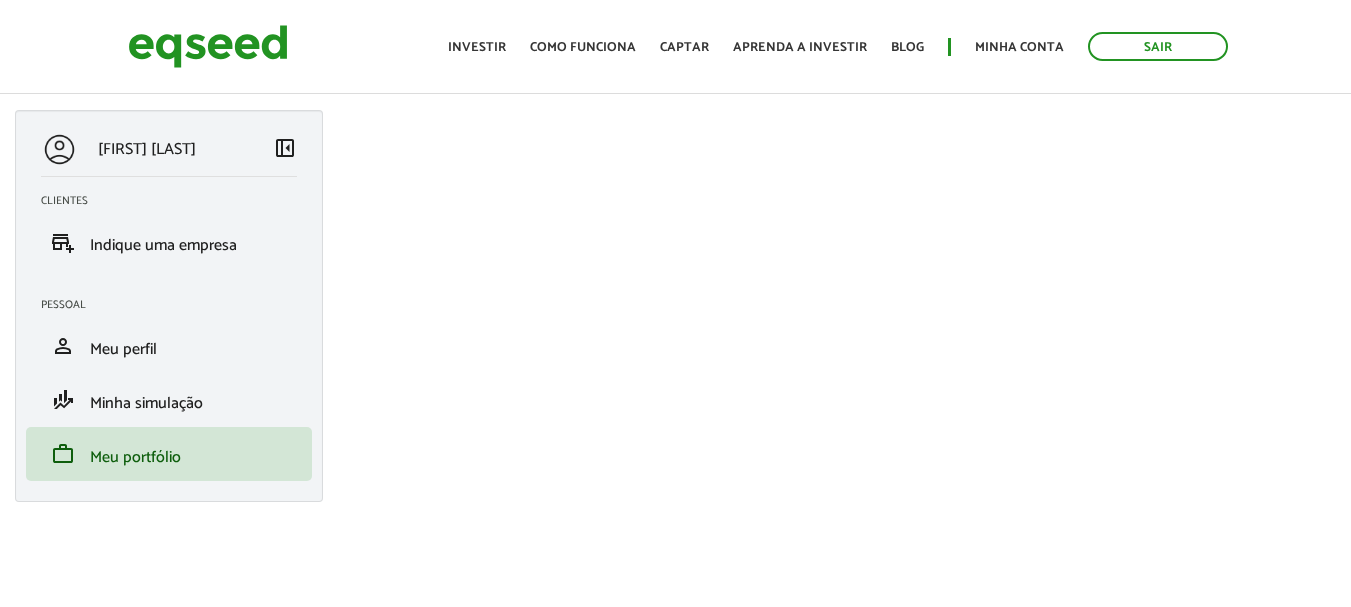 scroll, scrollTop: 0, scrollLeft: 0, axis: both 